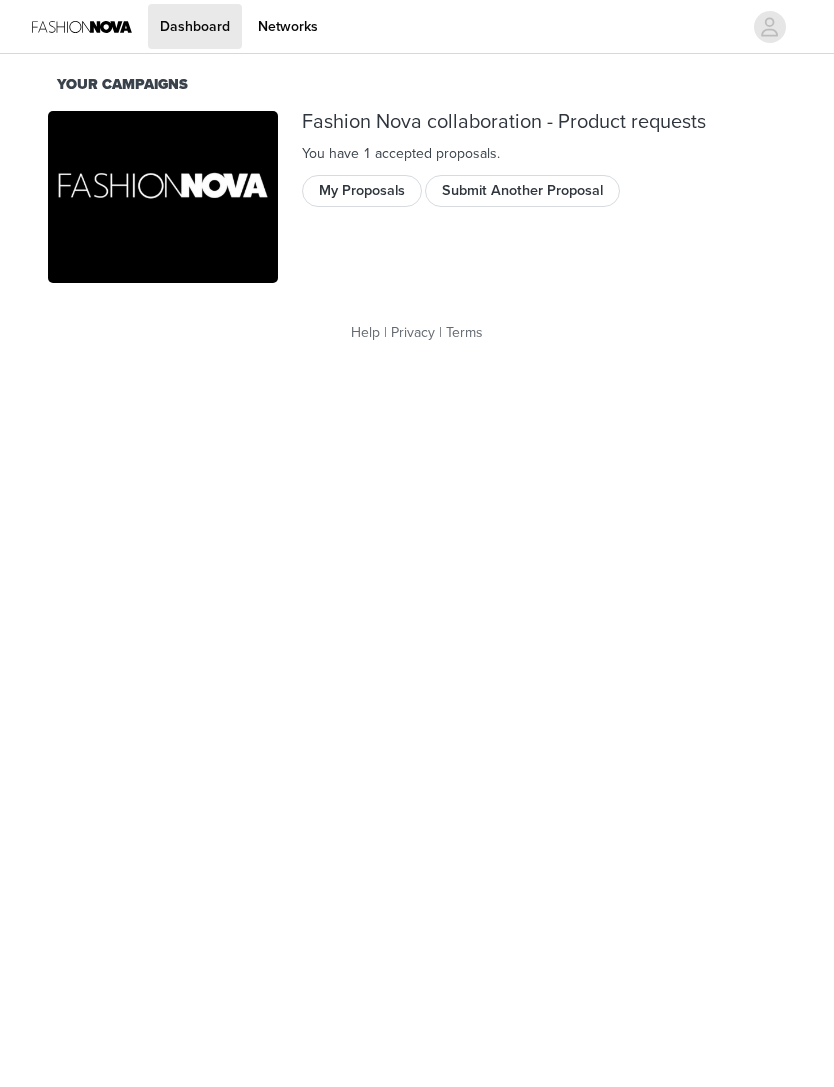 scroll, scrollTop: 0, scrollLeft: 0, axis: both 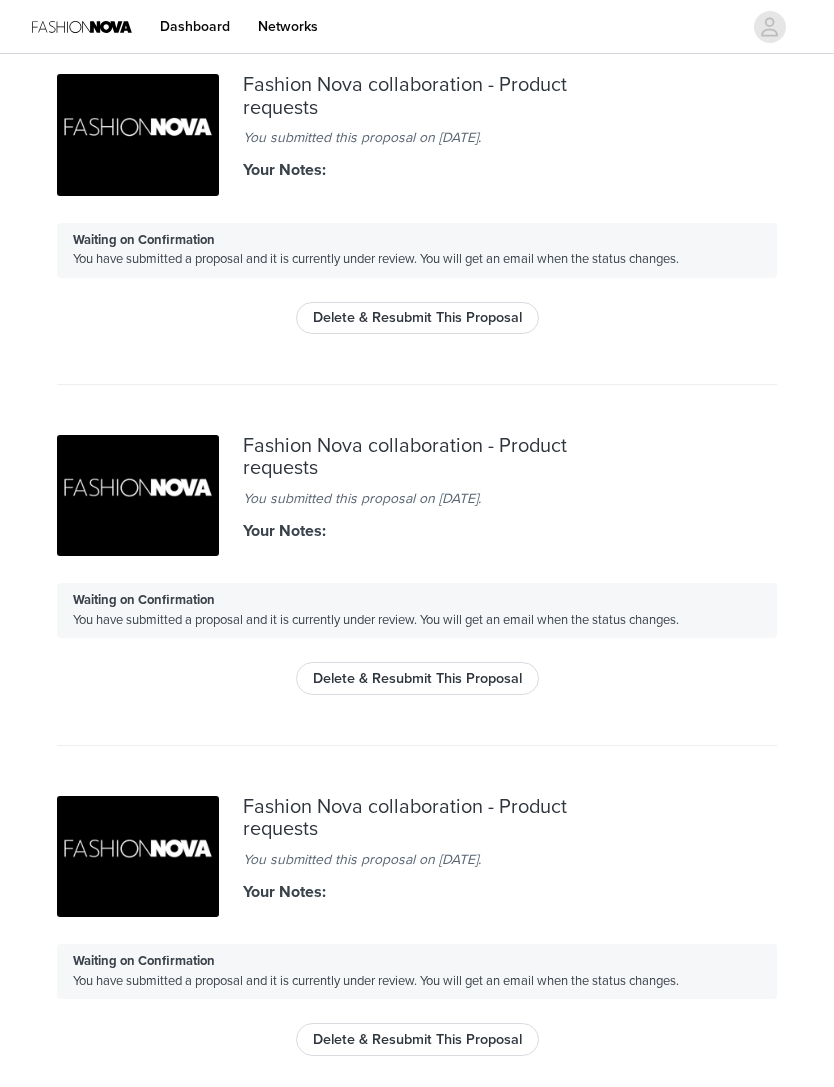 click on "Fashion Nova collaboration - Product requests
You submitted this proposal on [DATE].
Your Notes:" at bounding box center [417, 497] 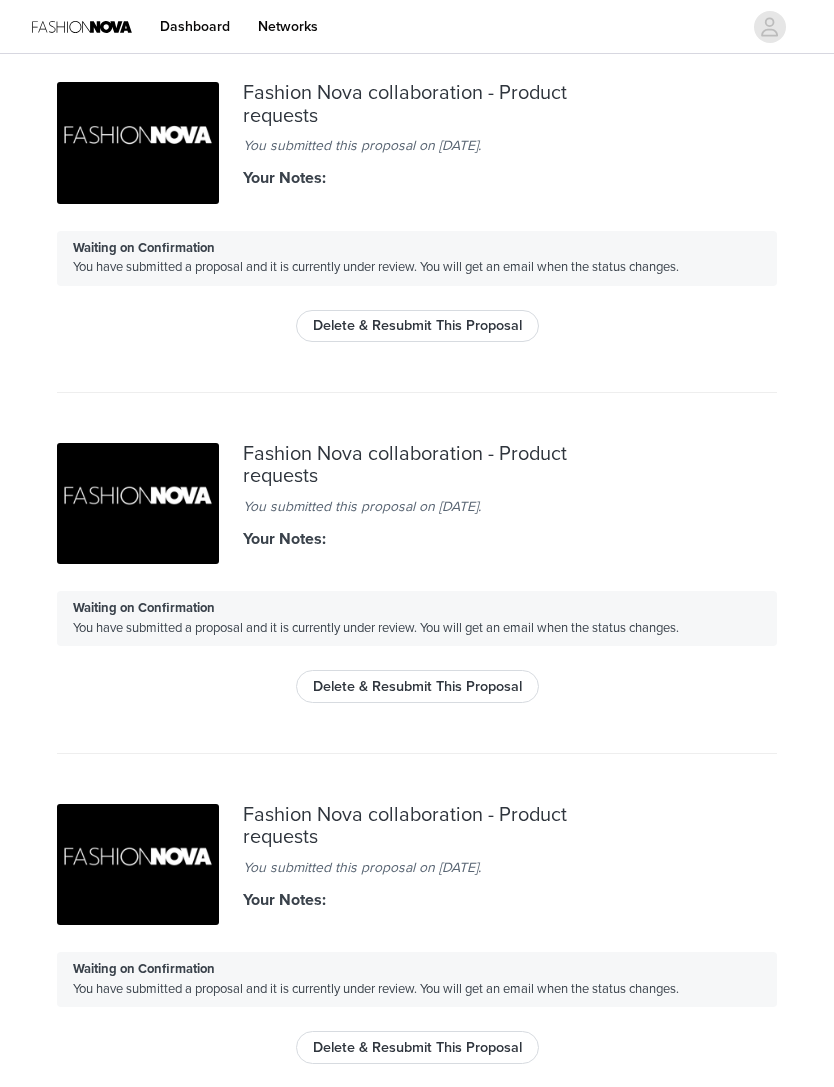 click at bounding box center [138, 143] 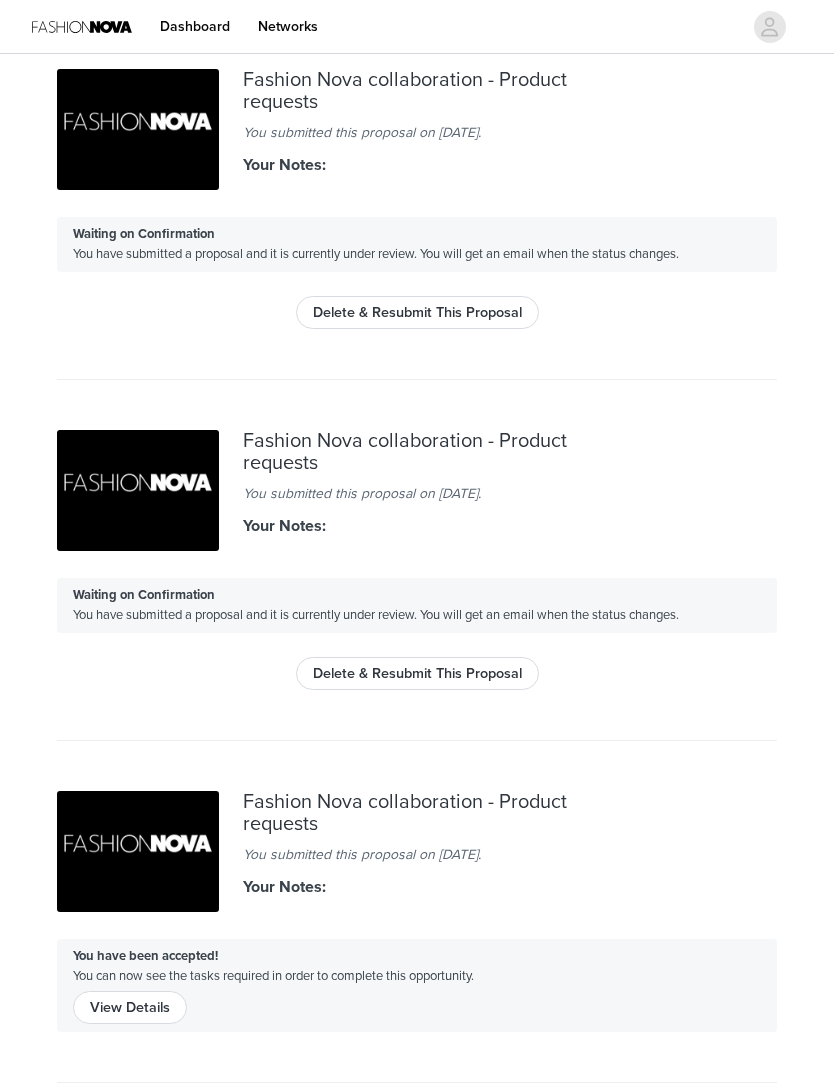 scroll, scrollTop: 1164, scrollLeft: 0, axis: vertical 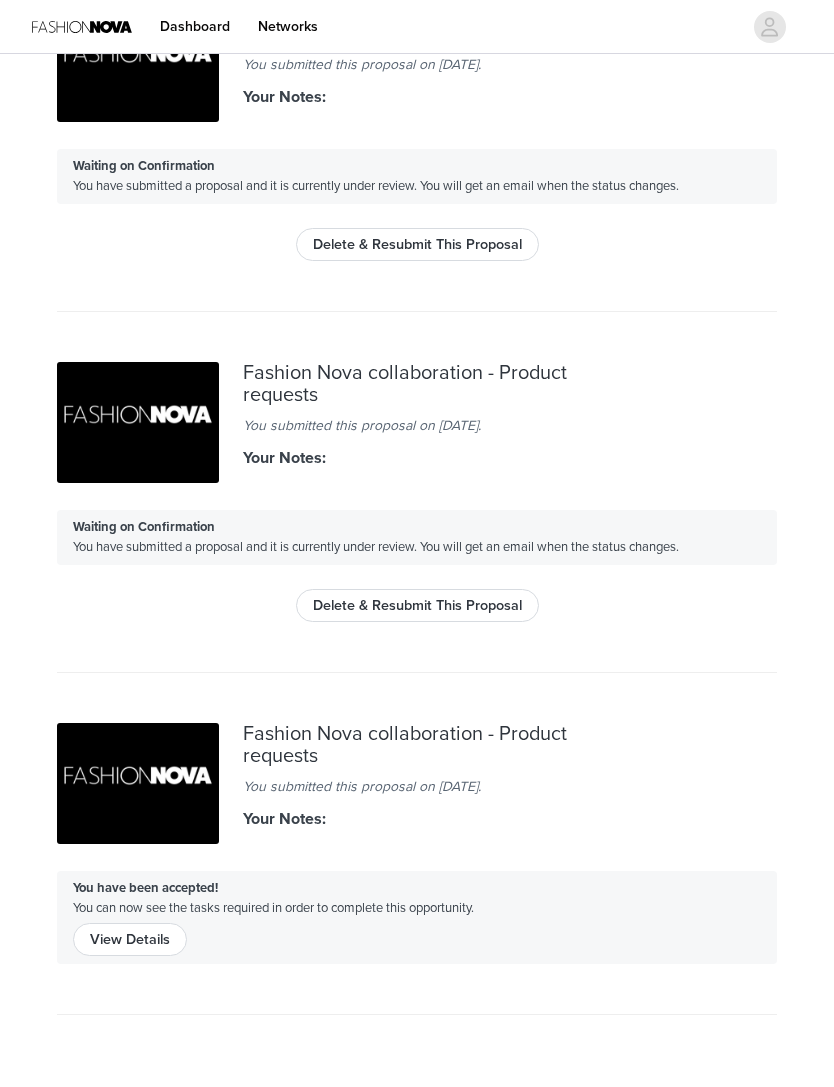click at bounding box center (138, 423) 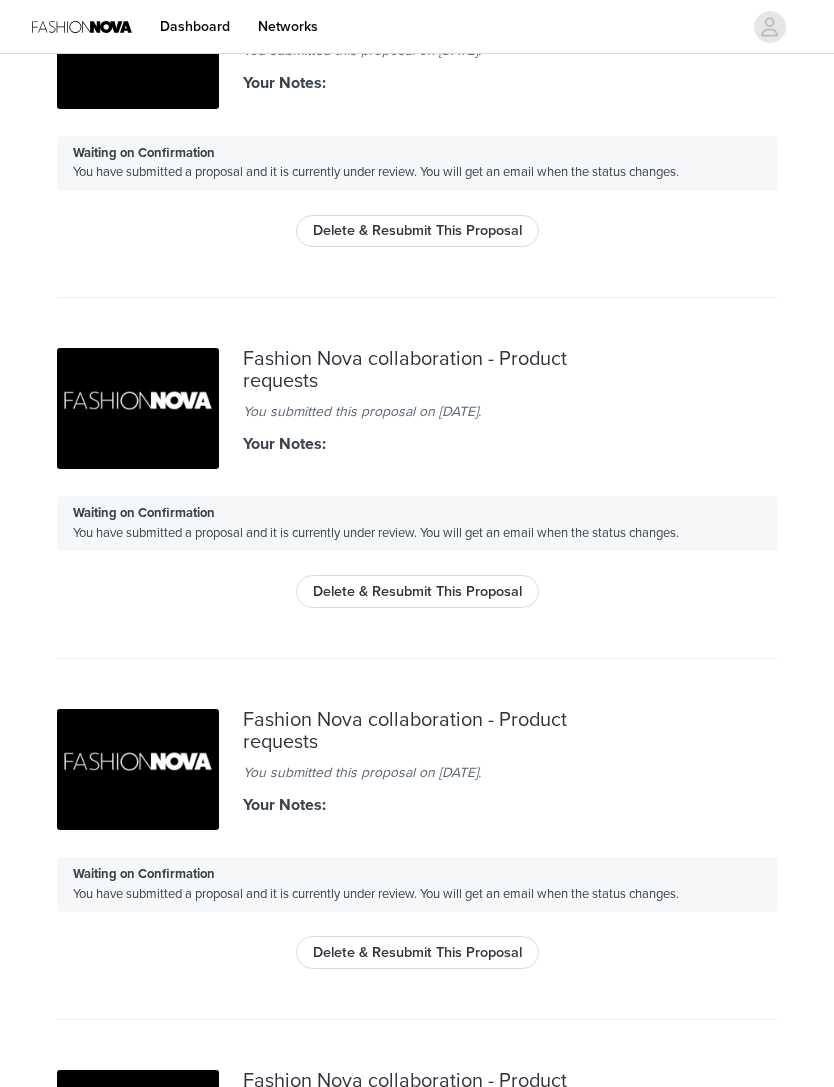 scroll, scrollTop: 0, scrollLeft: 0, axis: both 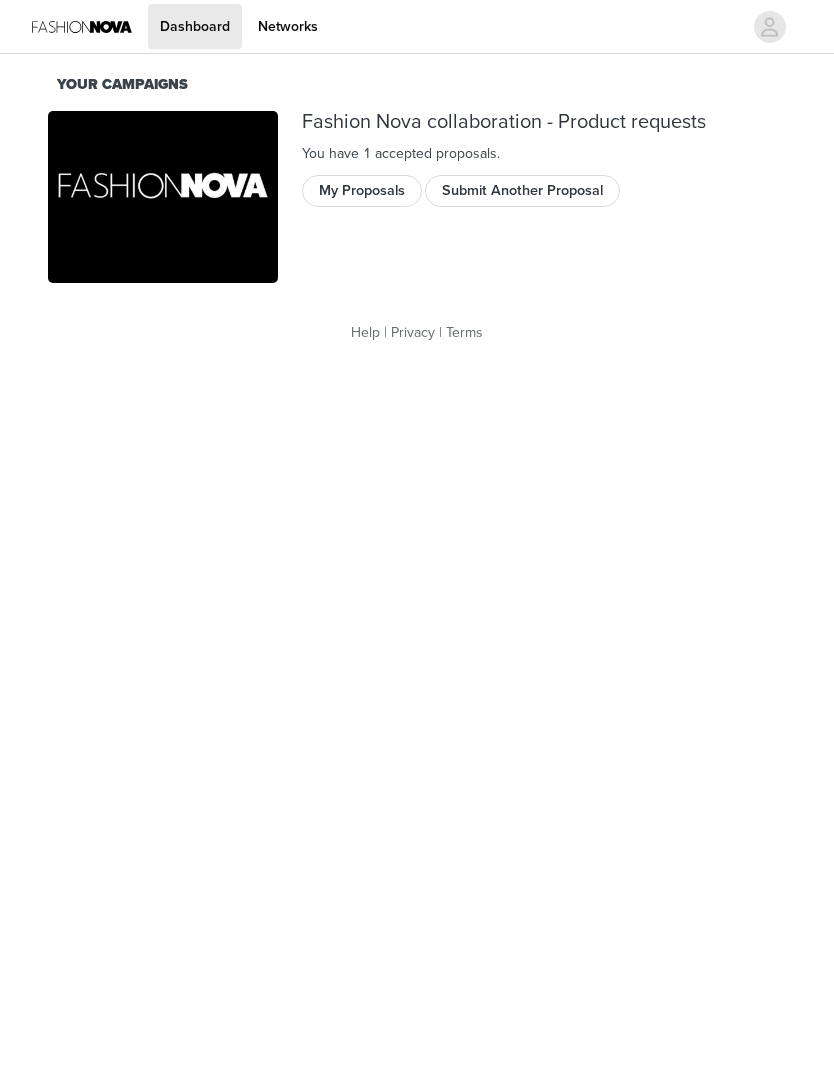 click on "Submit Another Proposal" at bounding box center (522, 191) 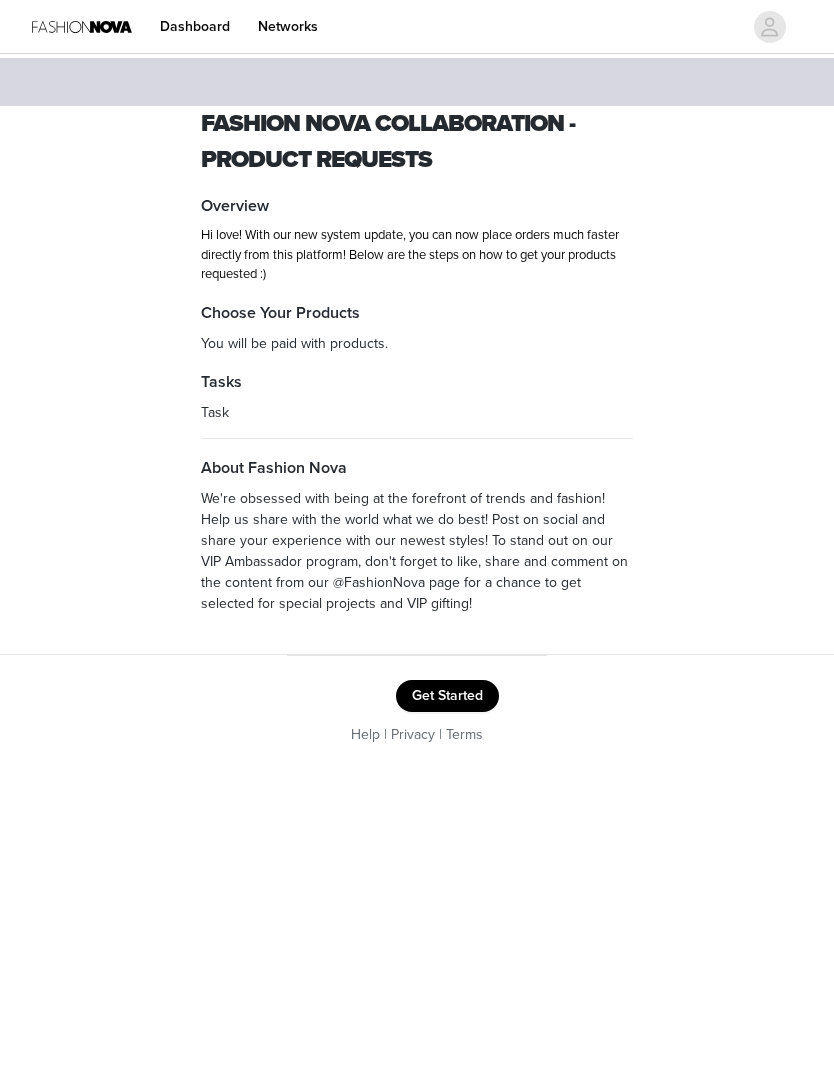 click on "Get Started" at bounding box center (447, 696) 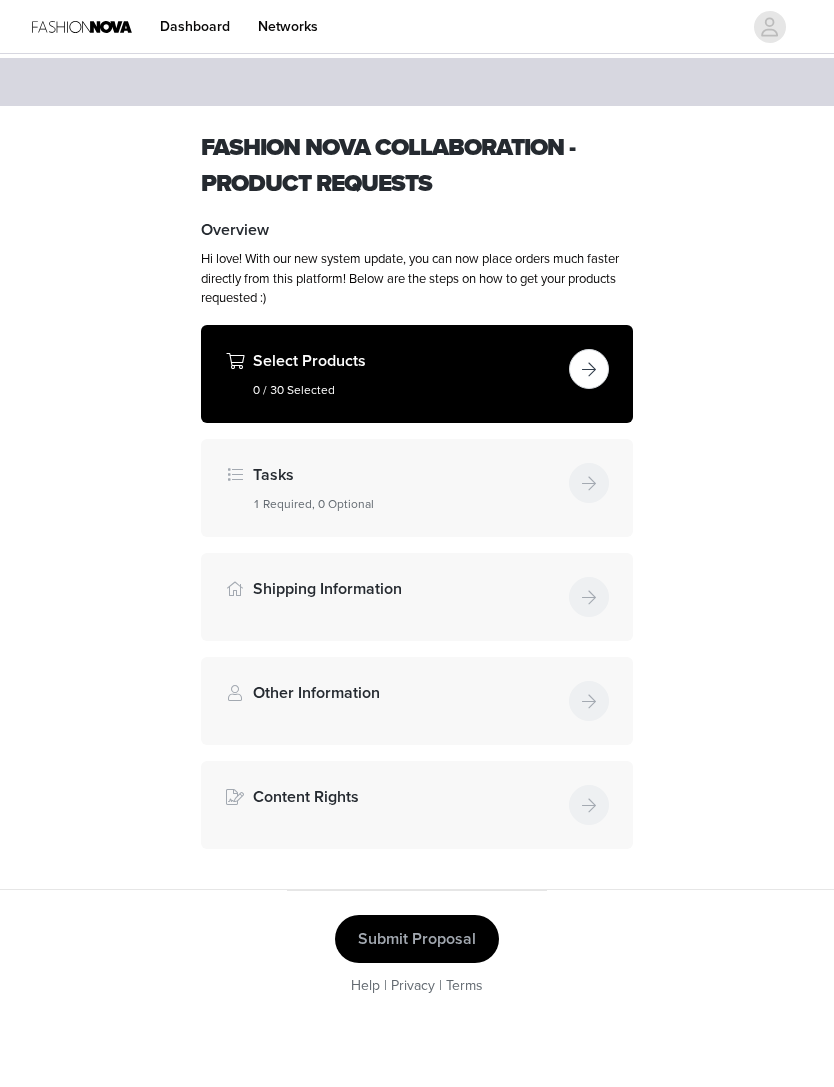 click on "Select Products" at bounding box center (407, 361) 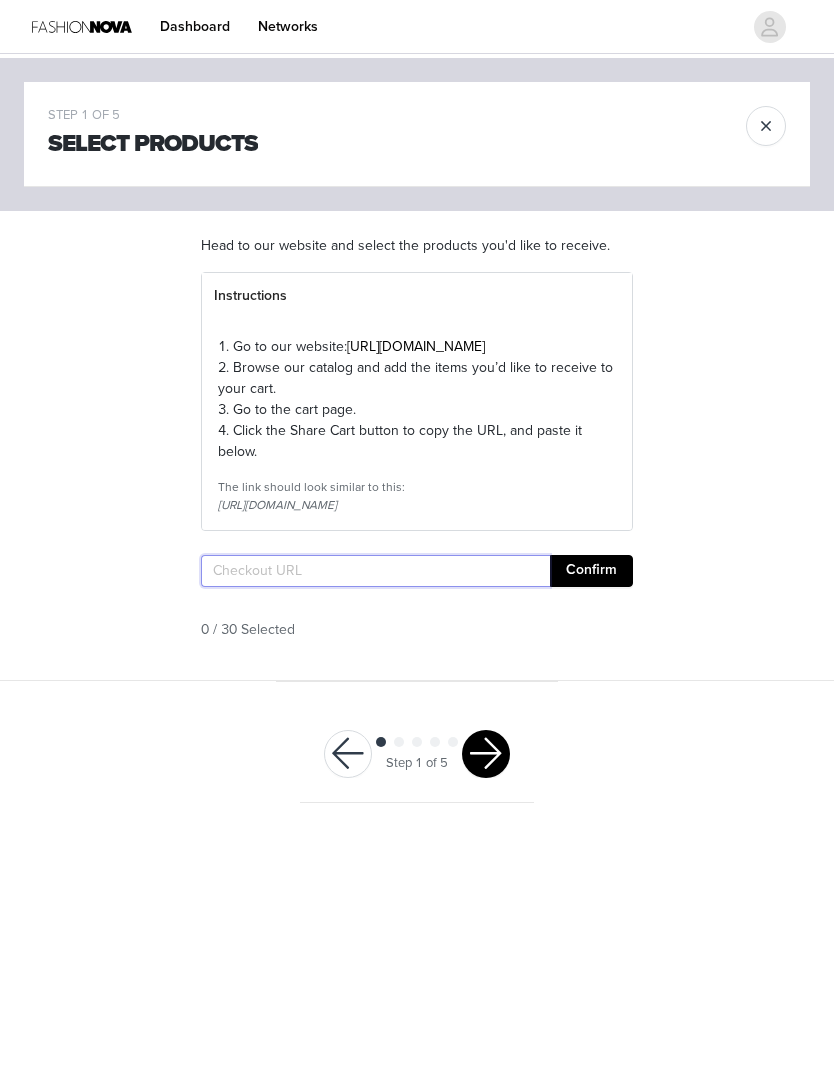 click at bounding box center [375, 571] 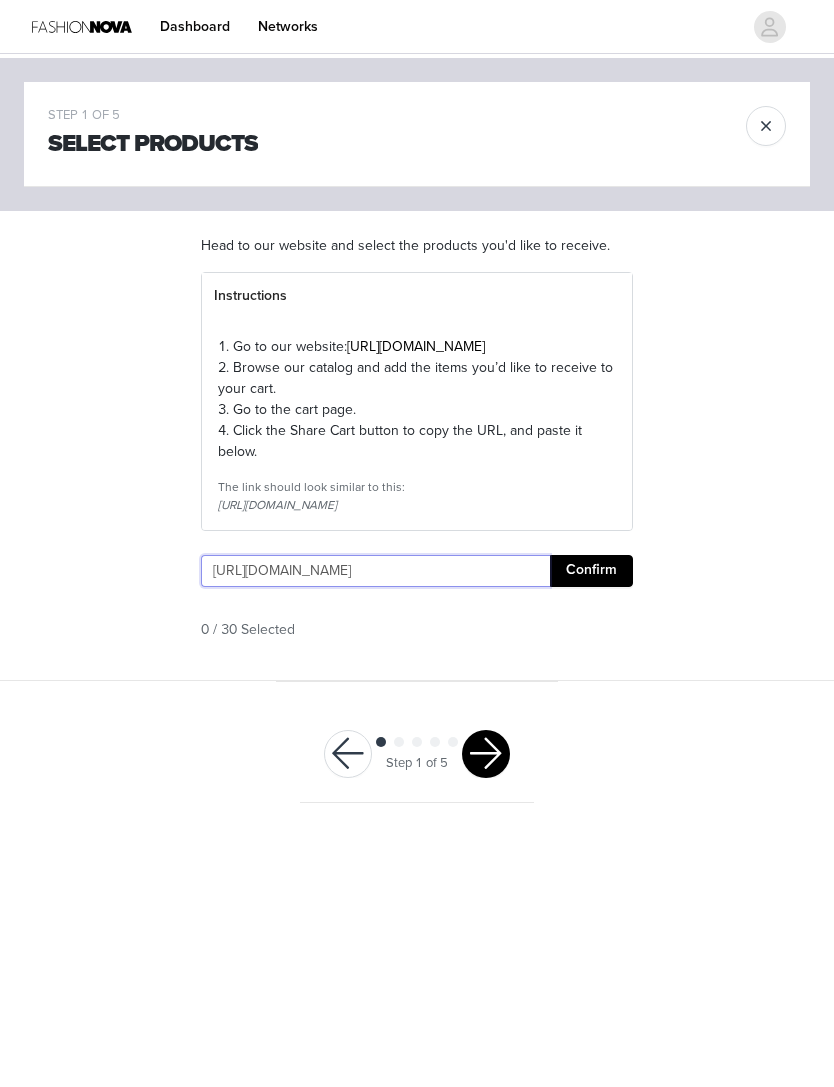 type on "[URL][DOMAIN_NAME]" 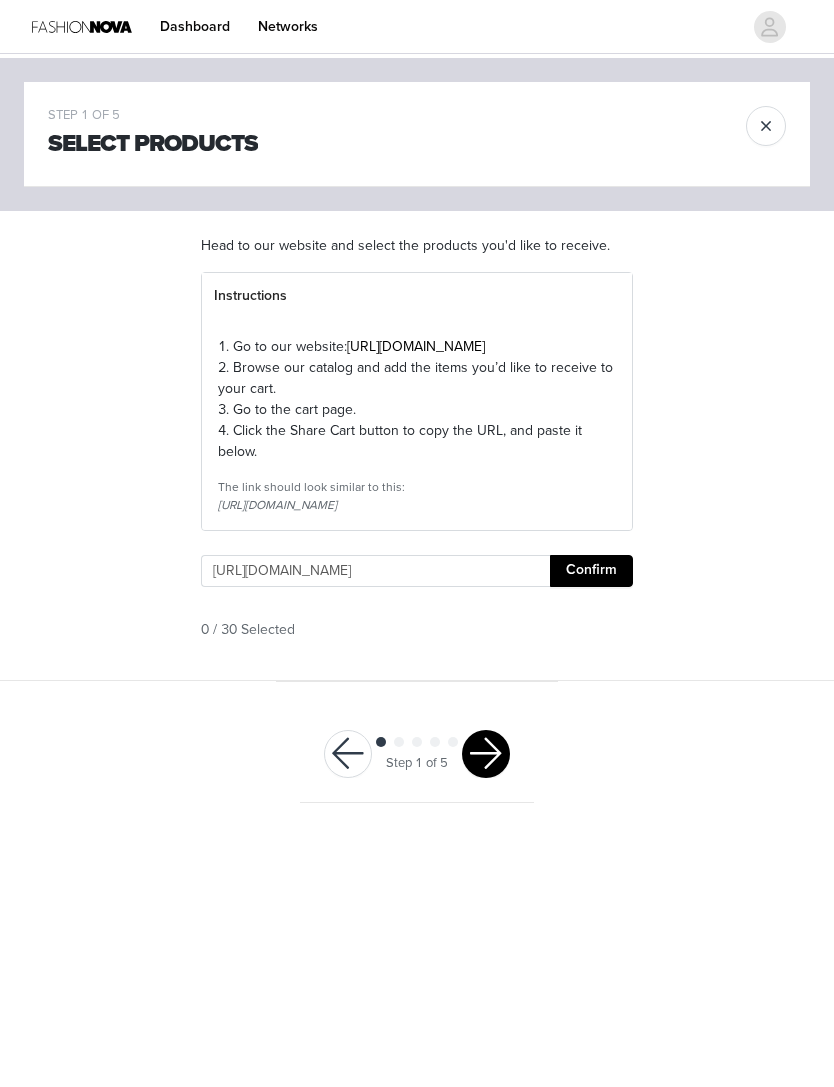 click on "Confirm" at bounding box center (591, 571) 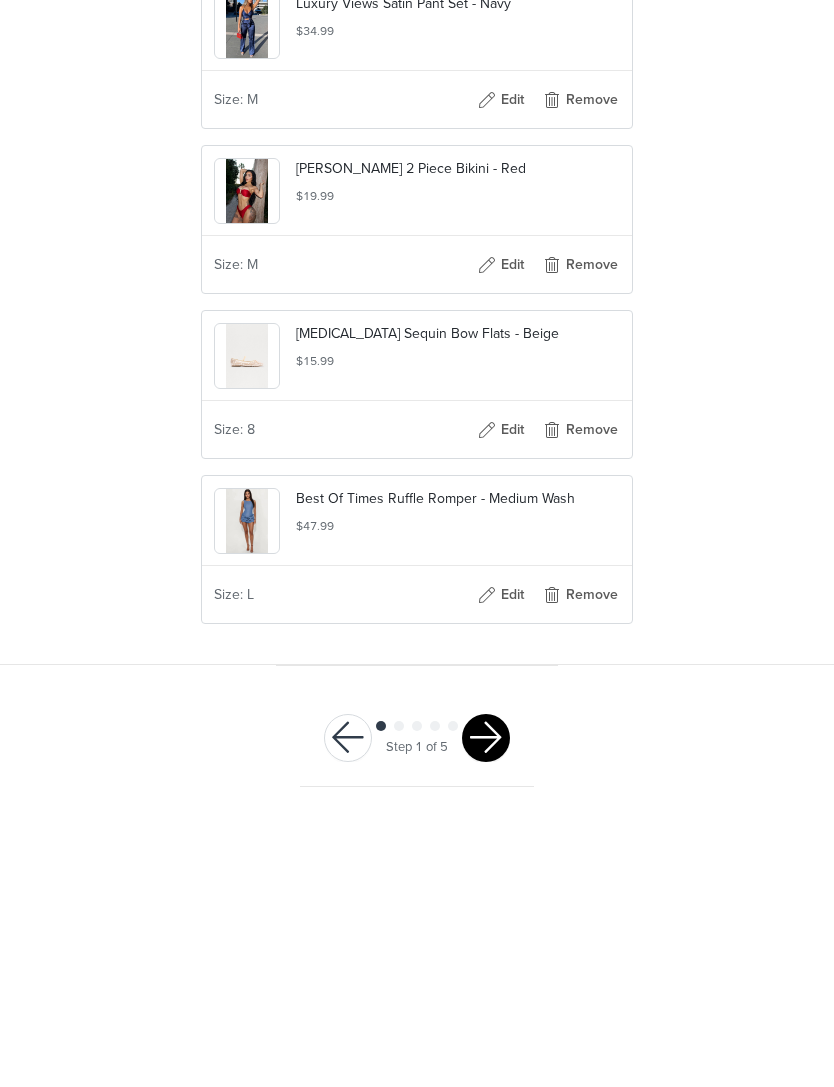 scroll, scrollTop: 603, scrollLeft: 0, axis: vertical 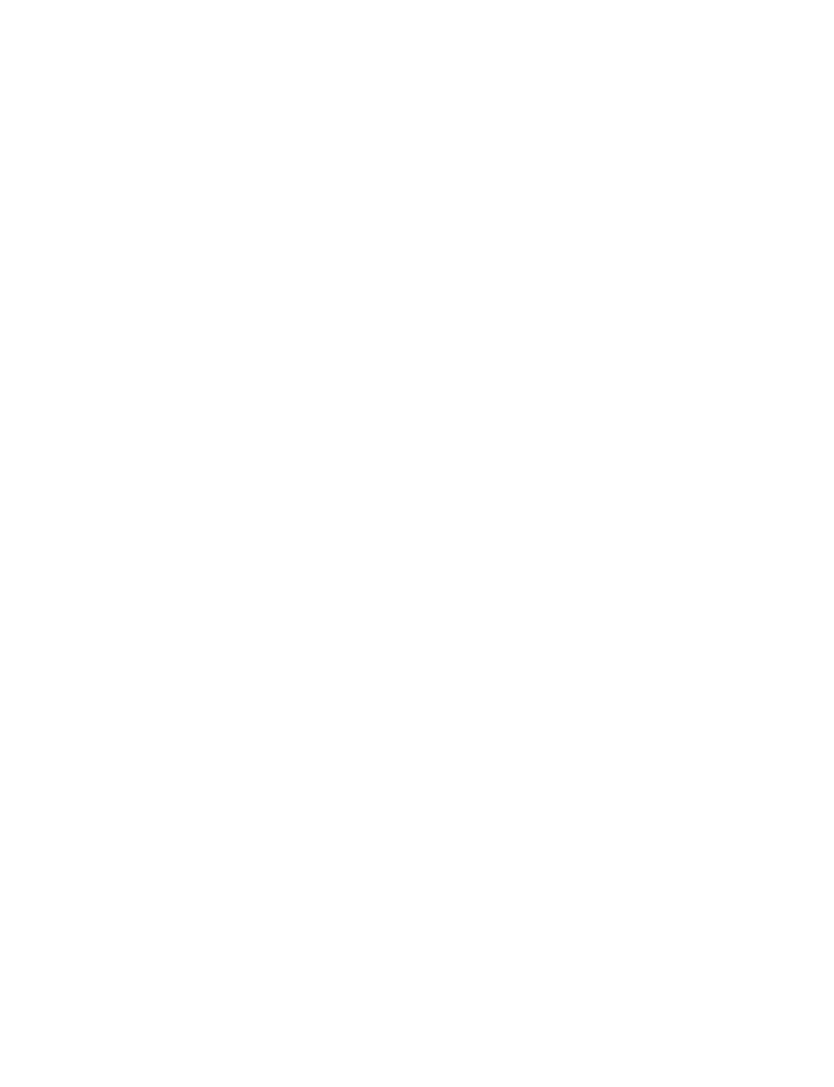 click at bounding box center [486, 769] 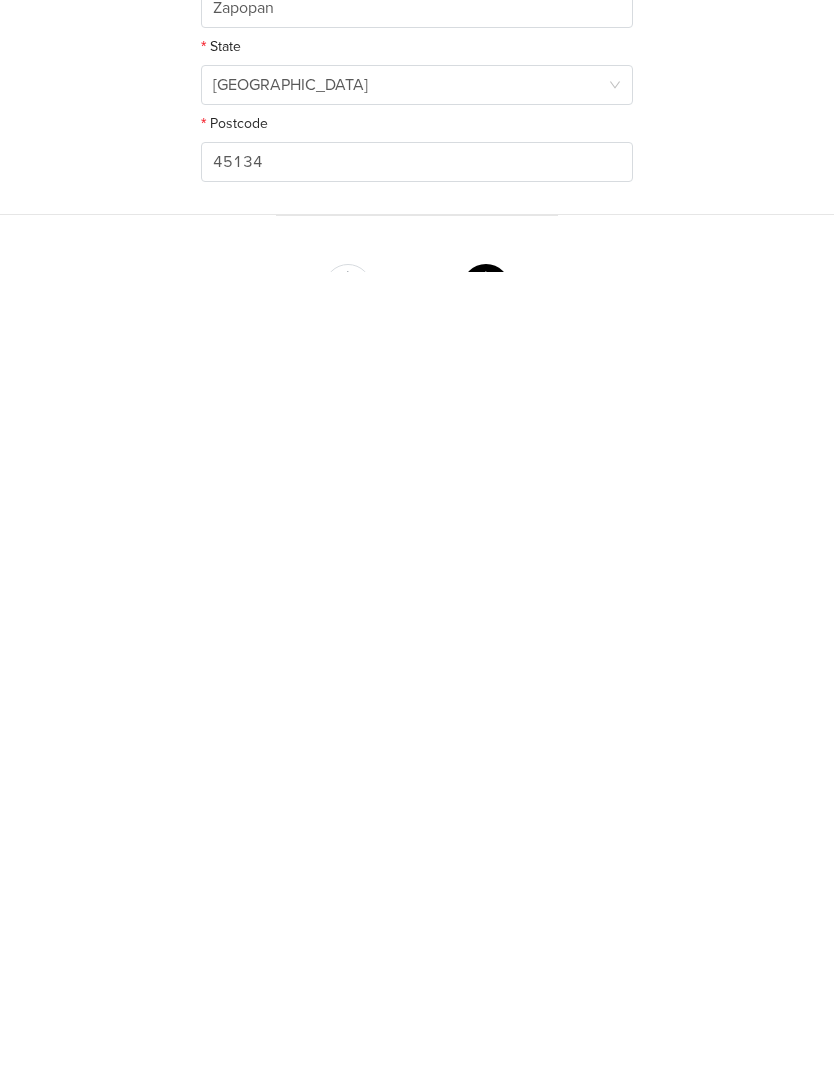 scroll, scrollTop: 87, scrollLeft: 0, axis: vertical 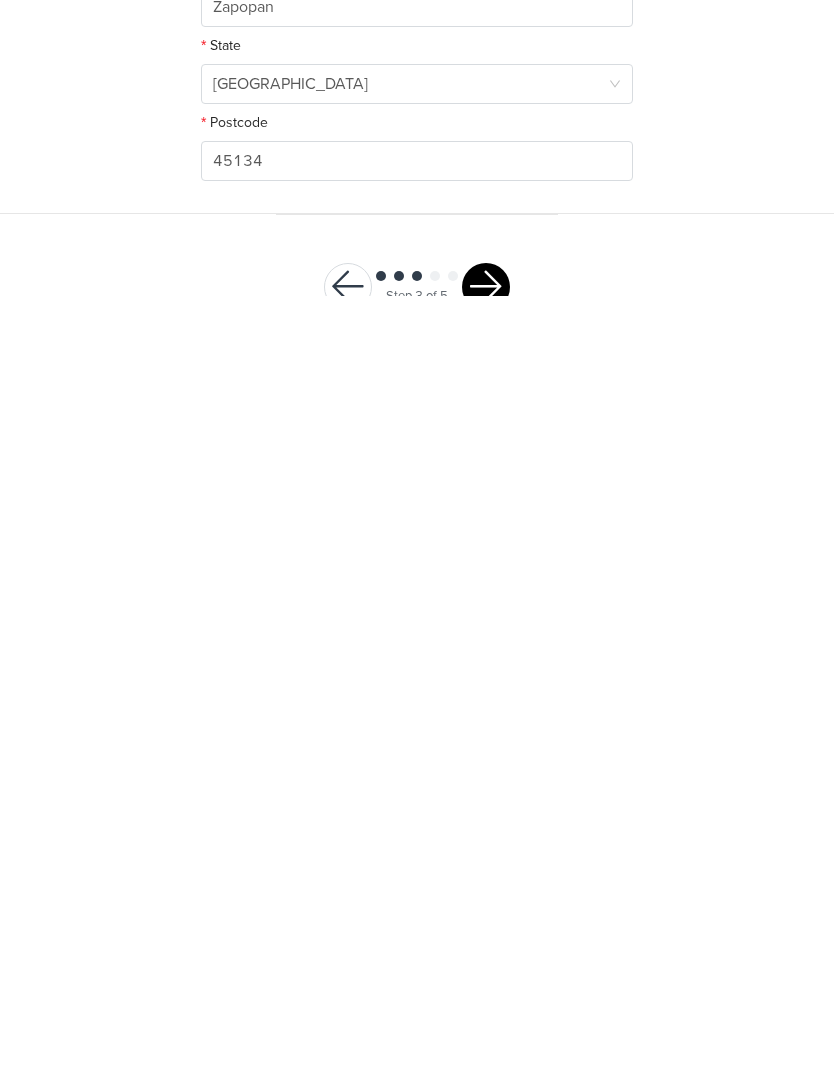 click at bounding box center (486, 1079) 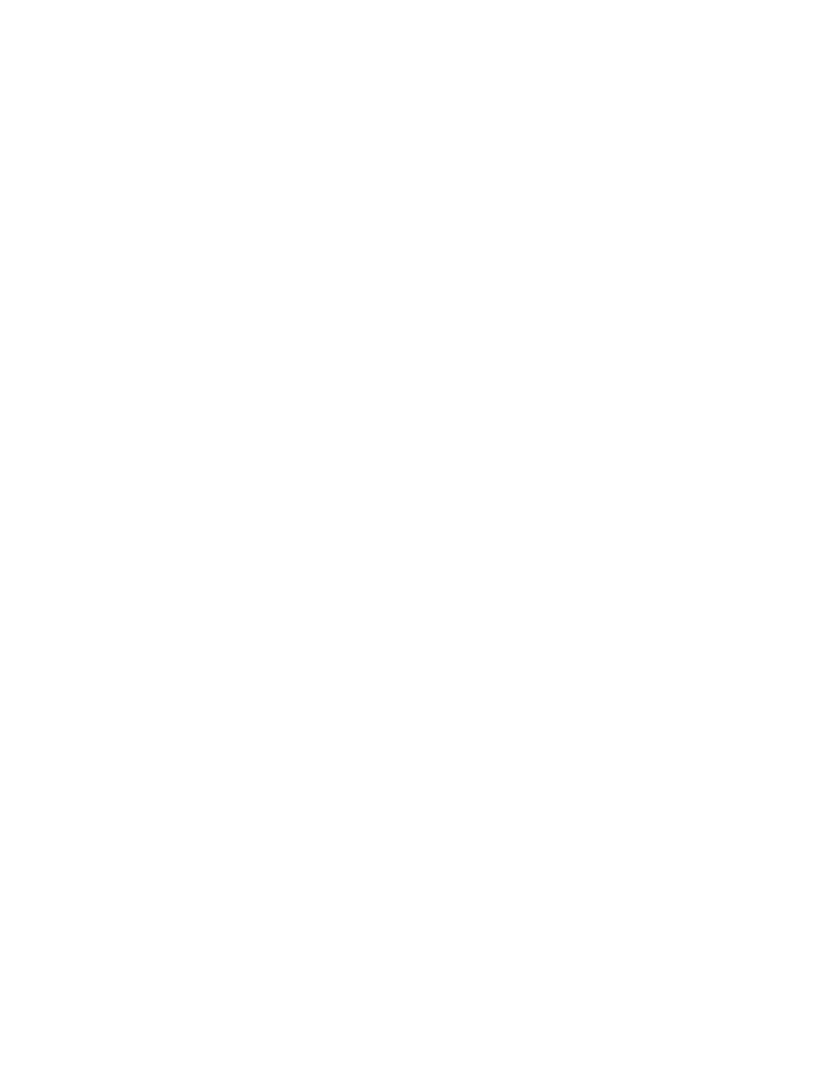 scroll, scrollTop: 0, scrollLeft: 0, axis: both 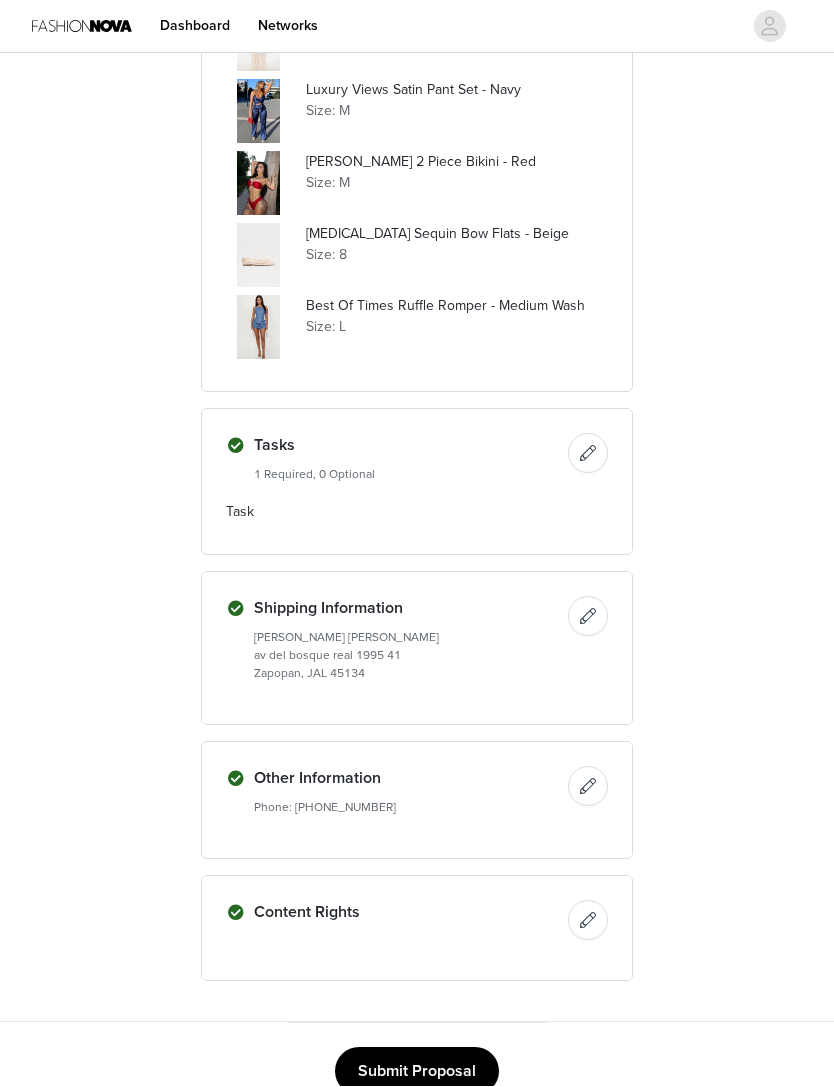 click on "Submit Proposal" at bounding box center (417, 1072) 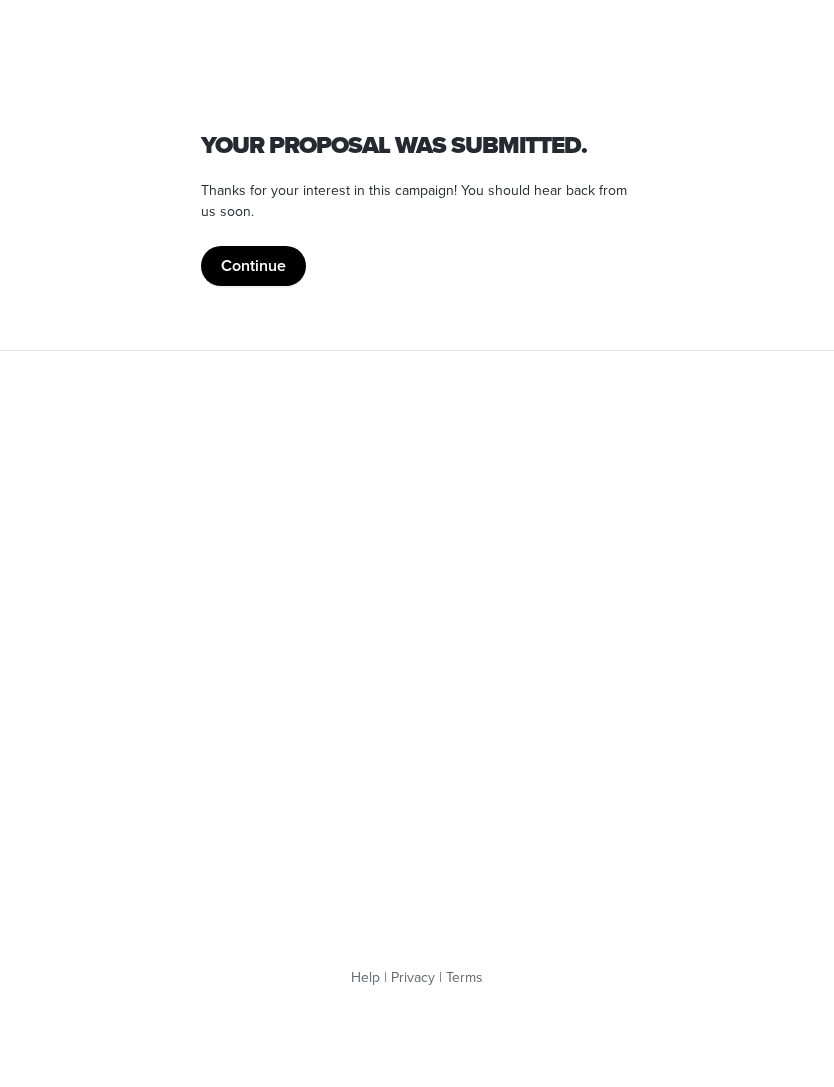 scroll, scrollTop: 0, scrollLeft: 0, axis: both 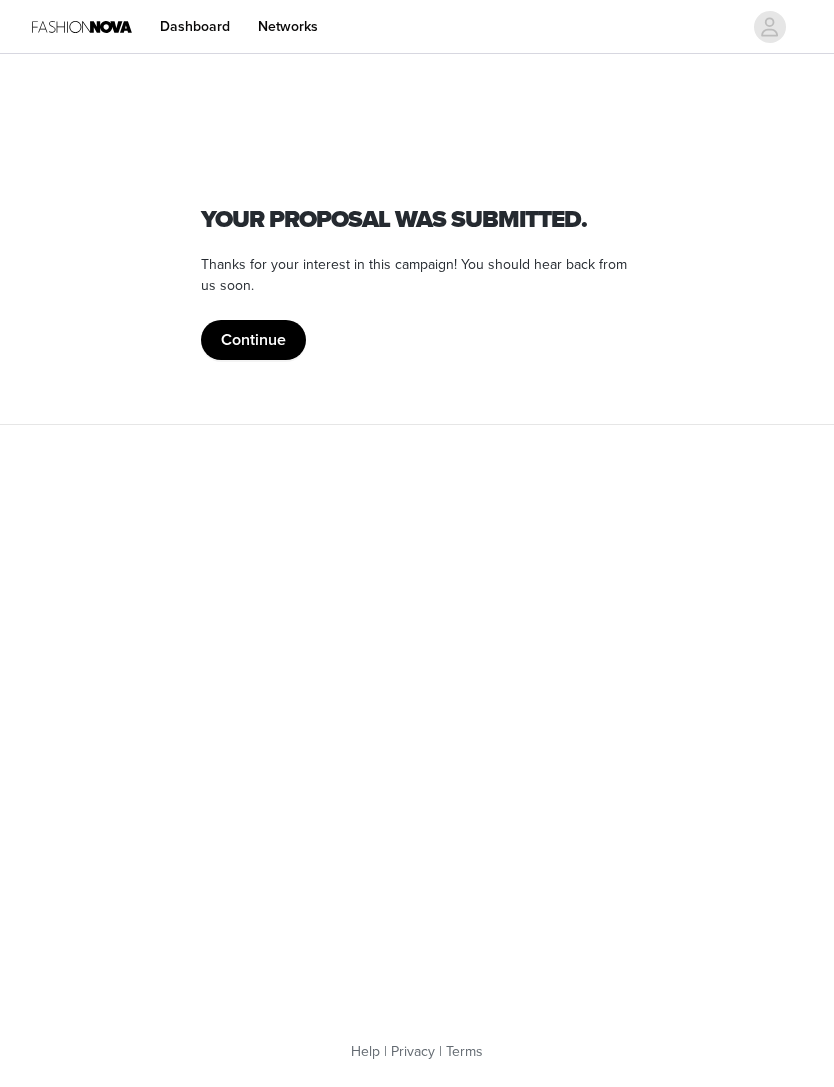 click on "Continue" at bounding box center (253, 340) 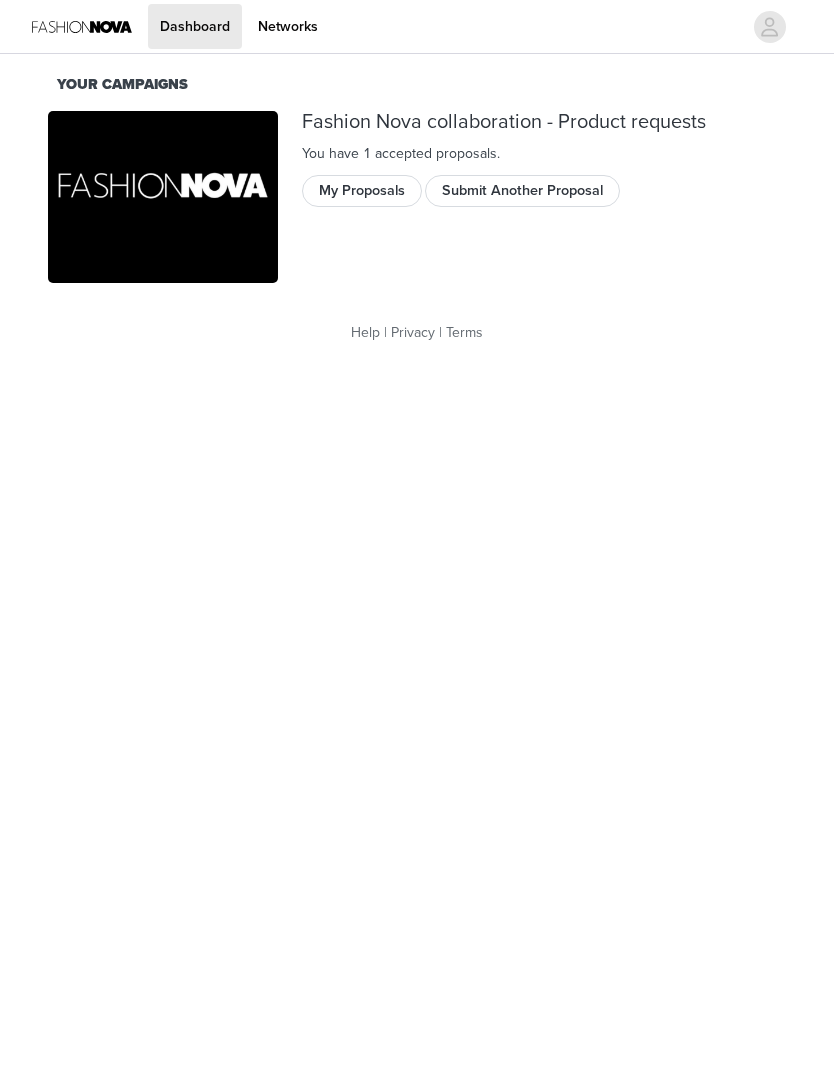 scroll, scrollTop: 0, scrollLeft: 0, axis: both 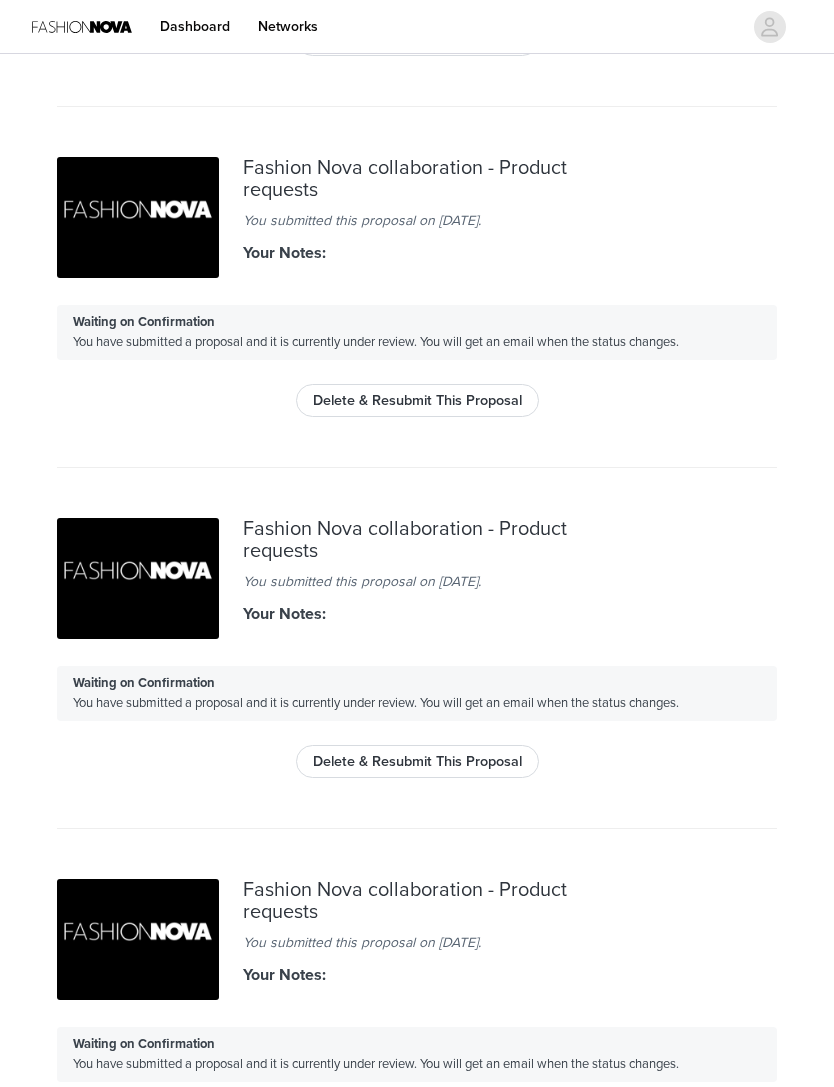 click at bounding box center [138, 218] 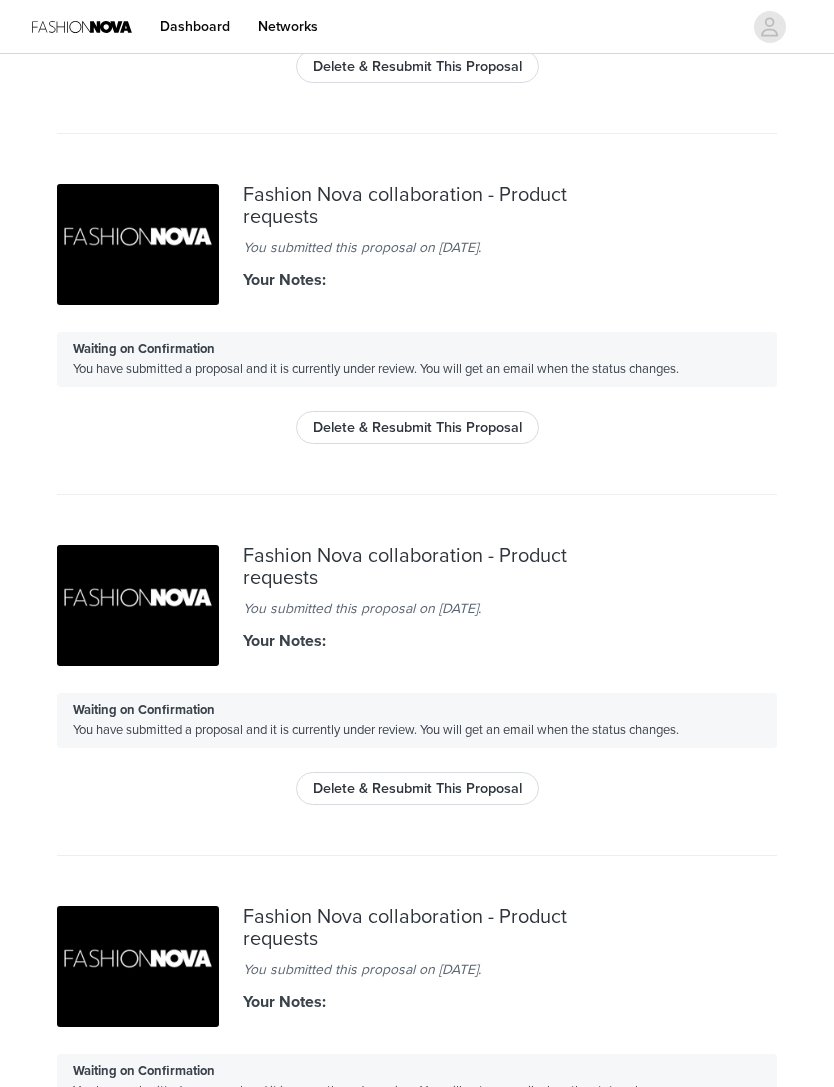 scroll, scrollTop: 979, scrollLeft: 0, axis: vertical 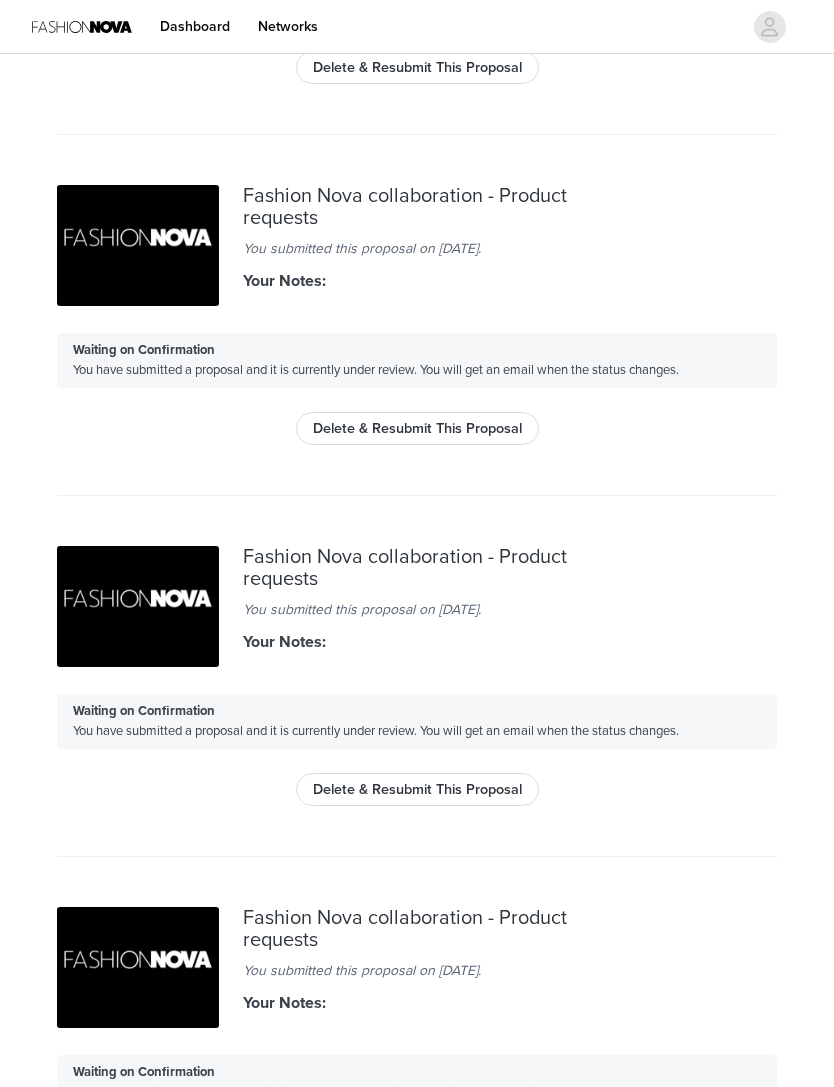 click on "Waiting on Confirmation
You have submitted a proposal and it is currently under review. You will get an email when the status changes." at bounding box center (417, 722) 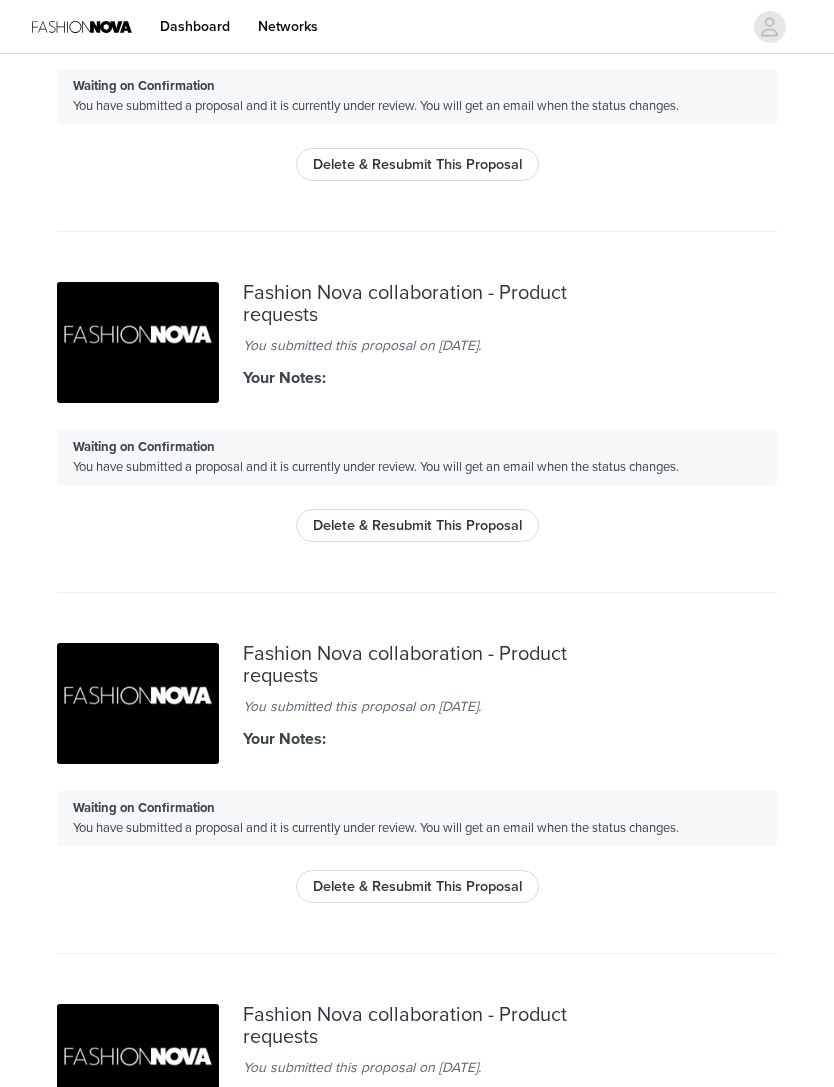 scroll, scrollTop: 1524, scrollLeft: 0, axis: vertical 